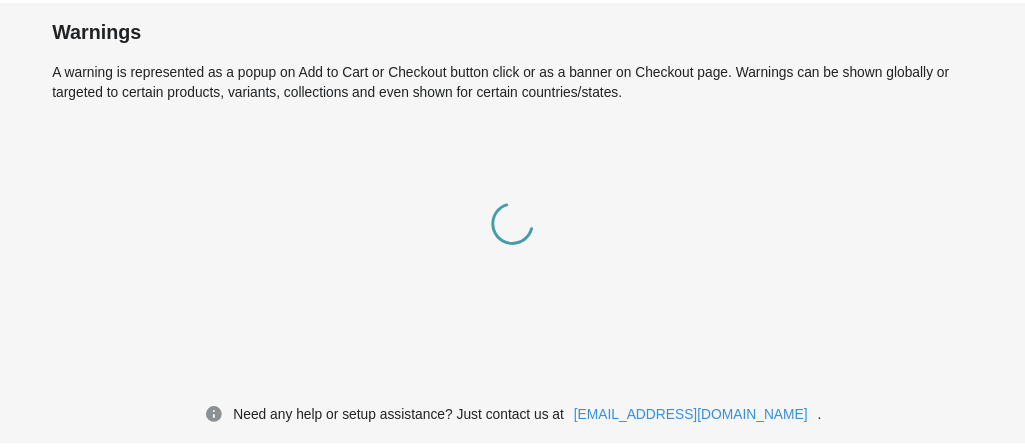 scroll, scrollTop: 0, scrollLeft: 0, axis: both 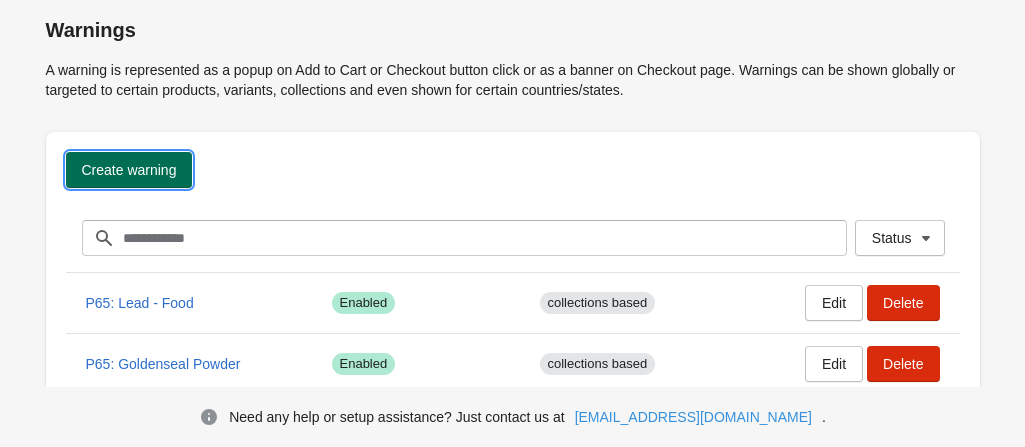 click on "Create warning" at bounding box center (129, 170) 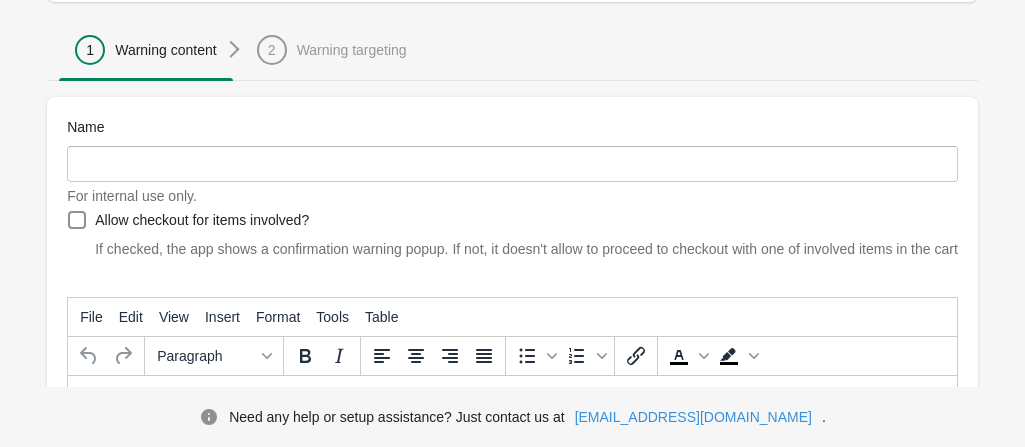 scroll, scrollTop: 241, scrollLeft: 0, axis: vertical 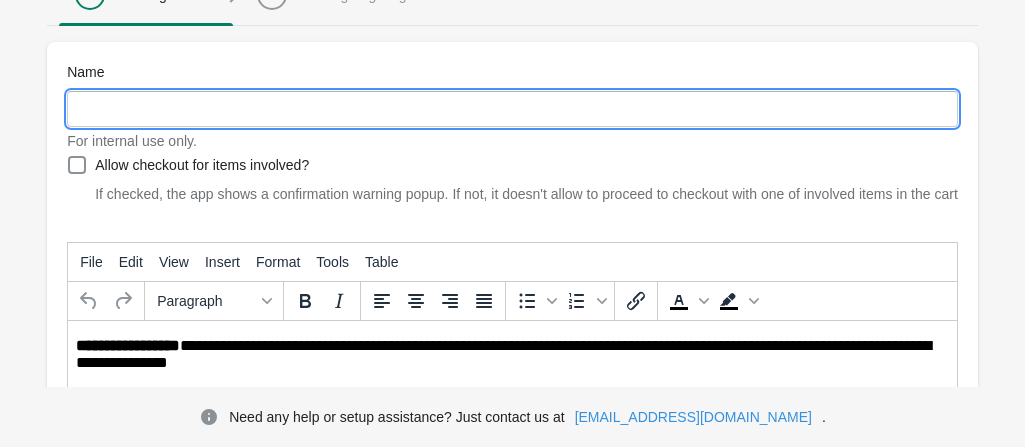 click on "Name" at bounding box center (512, 109) 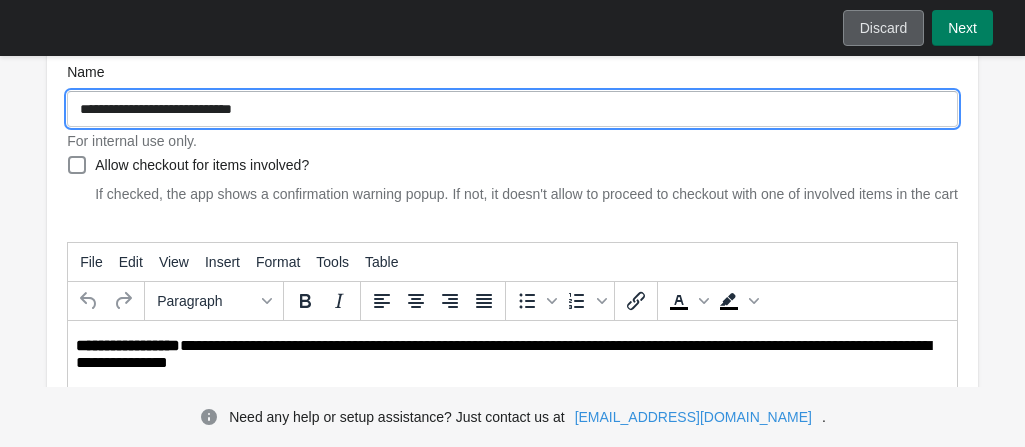 type on "**********" 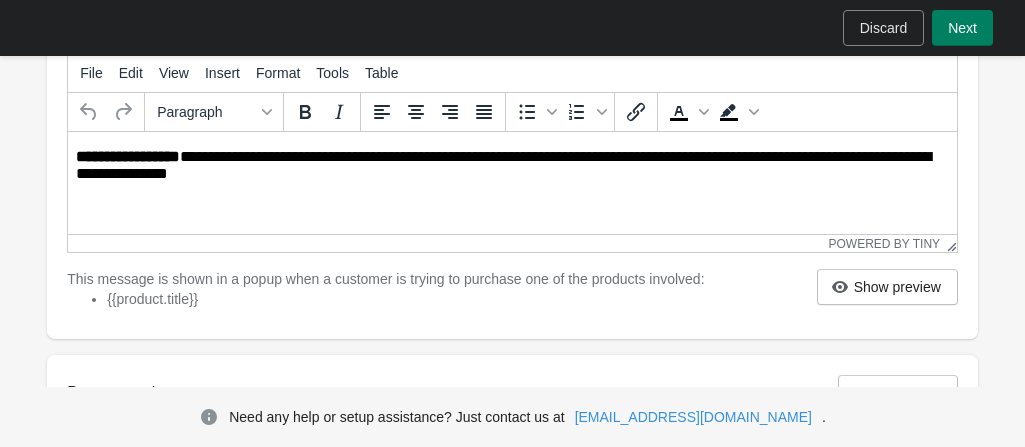 scroll, scrollTop: 432, scrollLeft: 0, axis: vertical 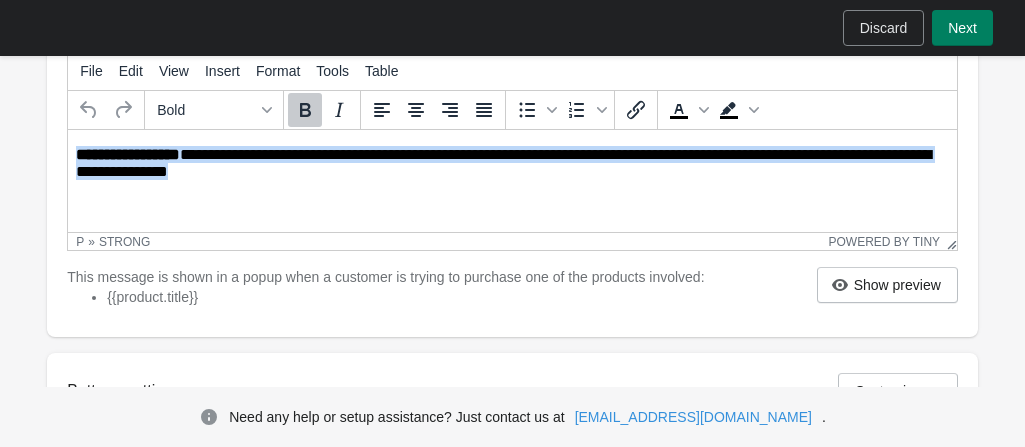 drag, startPoint x: 270, startPoint y: 172, endPoint x: 24, endPoint y: 154, distance: 246.65765 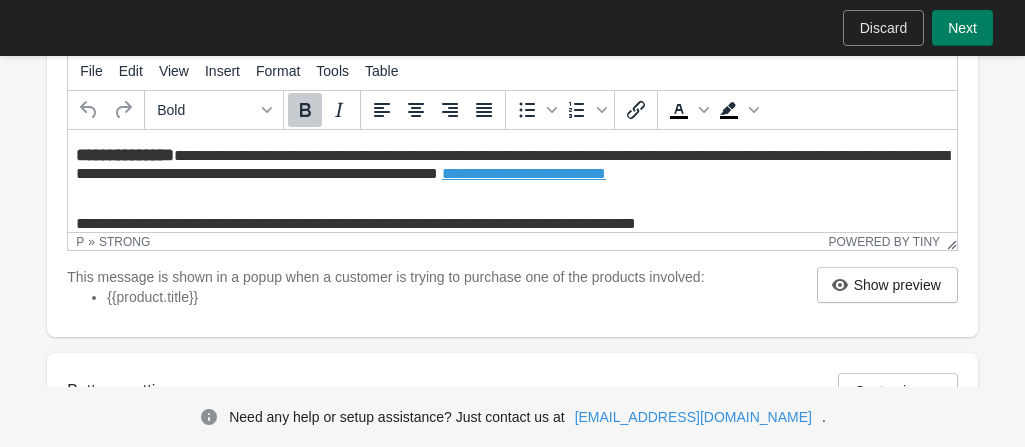 scroll, scrollTop: 56, scrollLeft: 0, axis: vertical 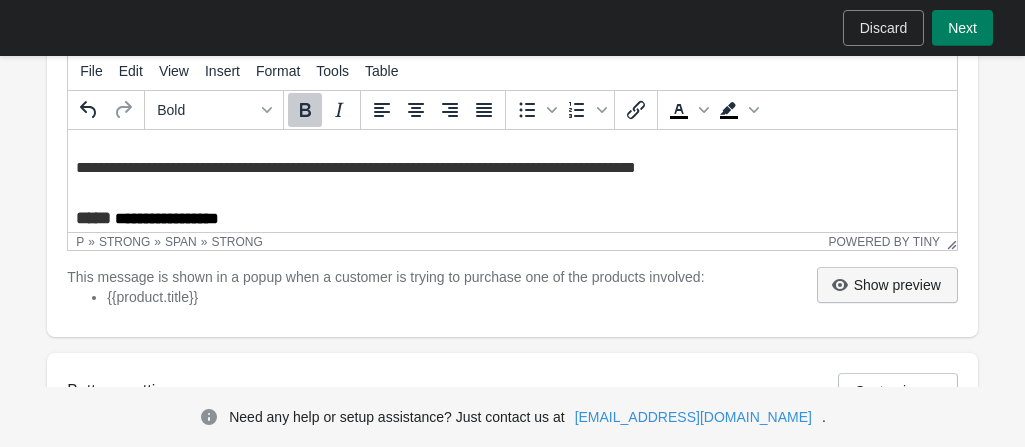 click on "Show preview" at bounding box center [897, 285] 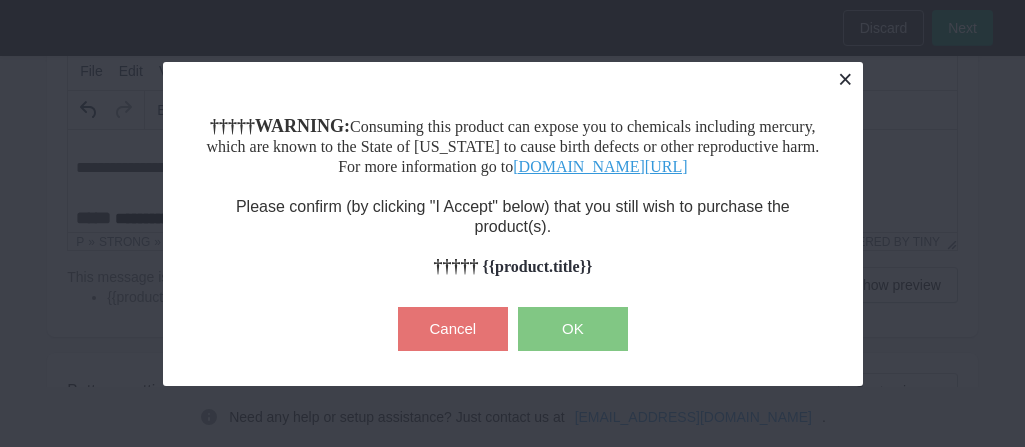 click at bounding box center (845, 79) 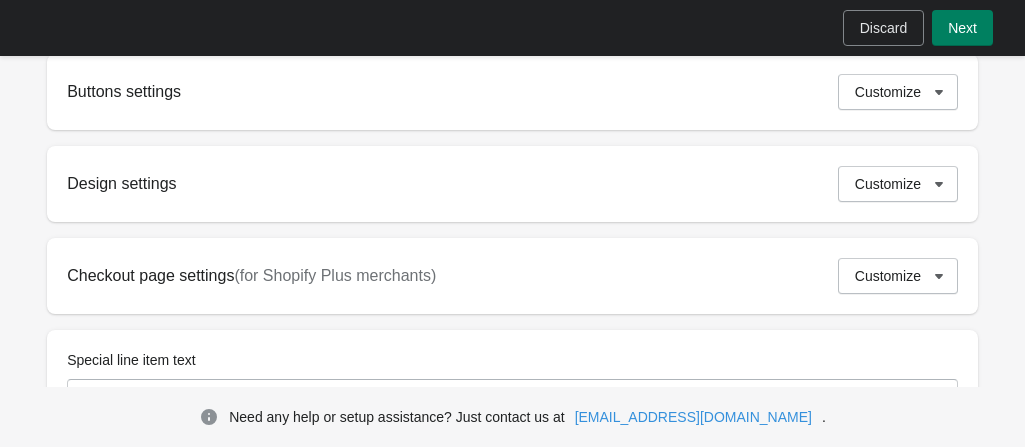 scroll, scrollTop: 726, scrollLeft: 0, axis: vertical 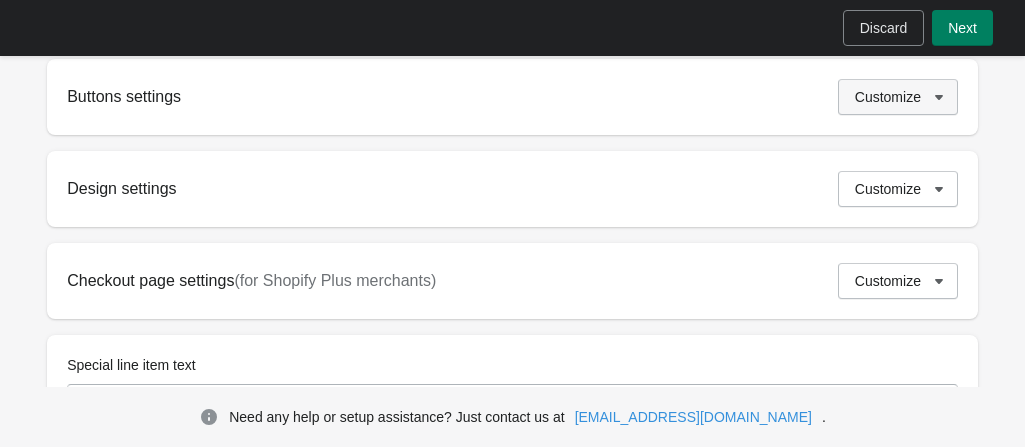 click 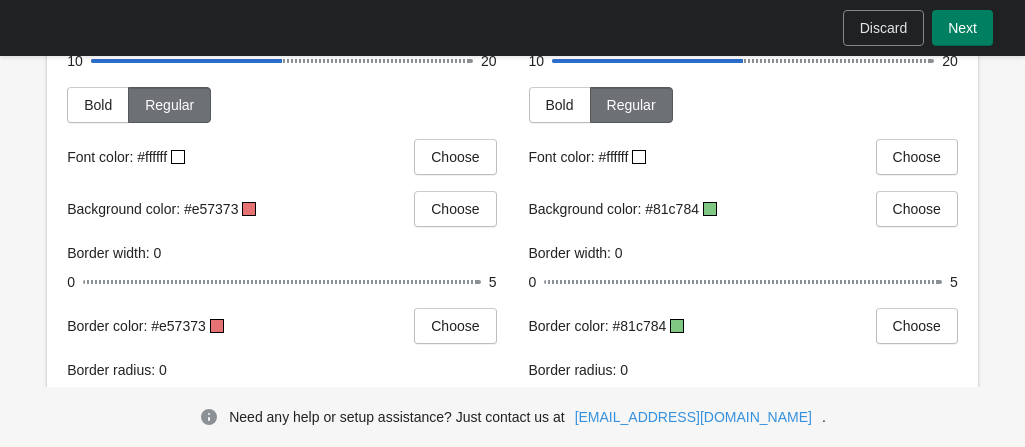 scroll, scrollTop: 992, scrollLeft: 0, axis: vertical 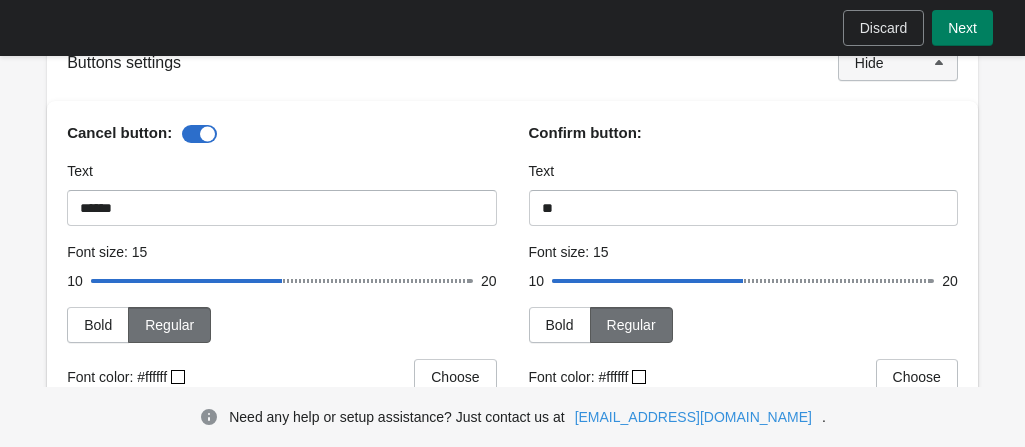 click at bounding box center (199, 134) 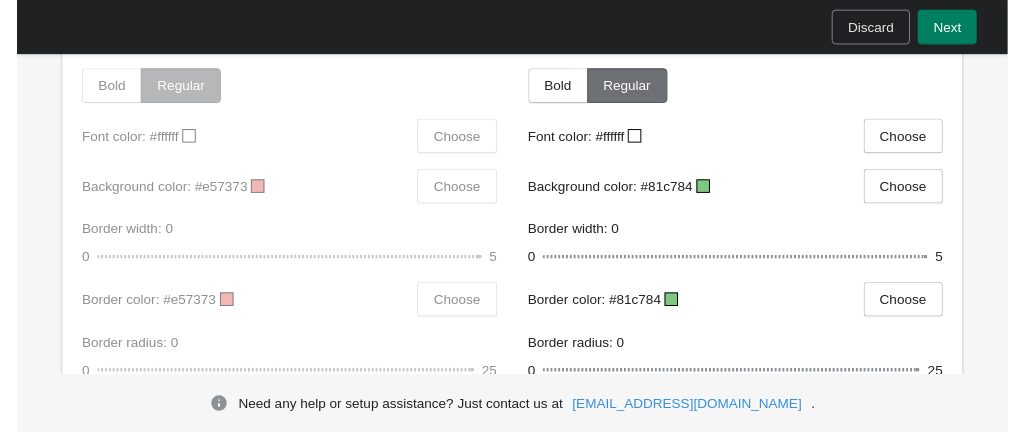 scroll, scrollTop: 1011, scrollLeft: 0, axis: vertical 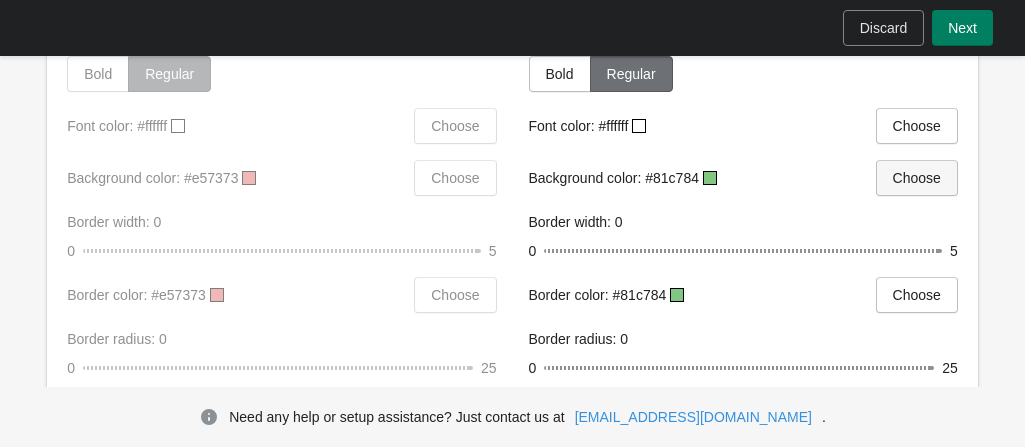click on "Choose" at bounding box center (917, 178) 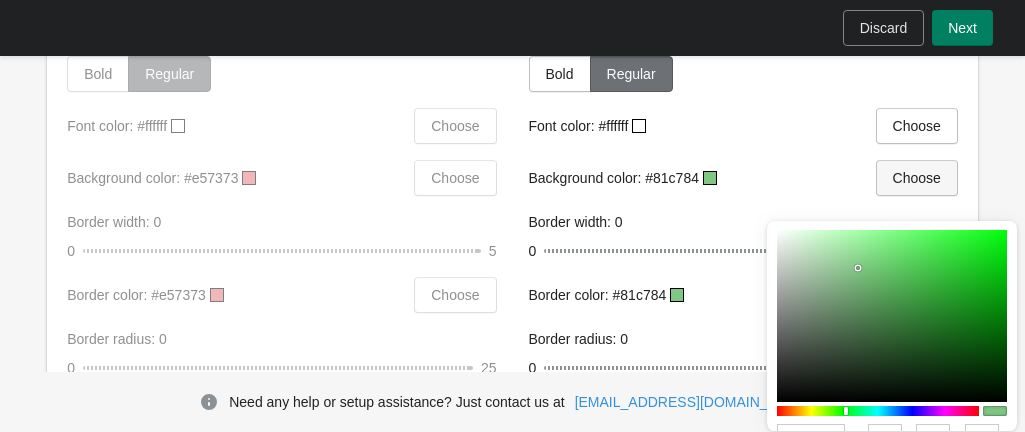 scroll, scrollTop: 0, scrollLeft: 0, axis: both 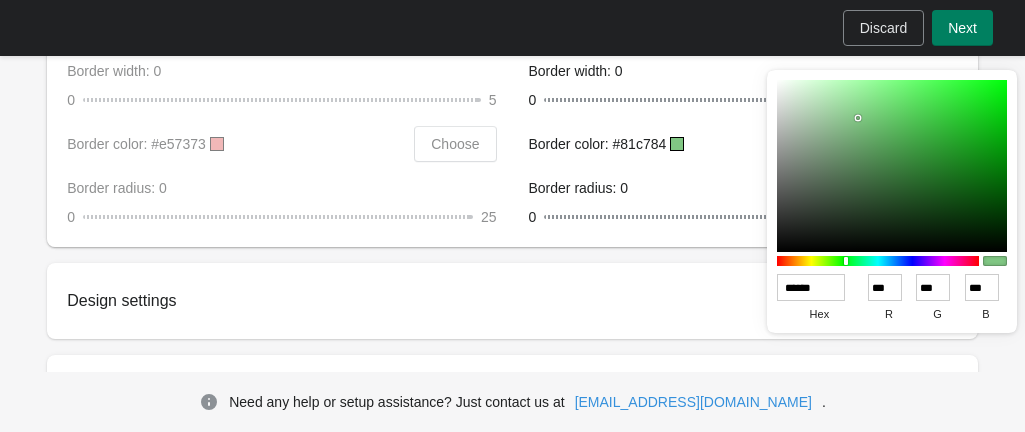 click on "******" at bounding box center (811, 287) 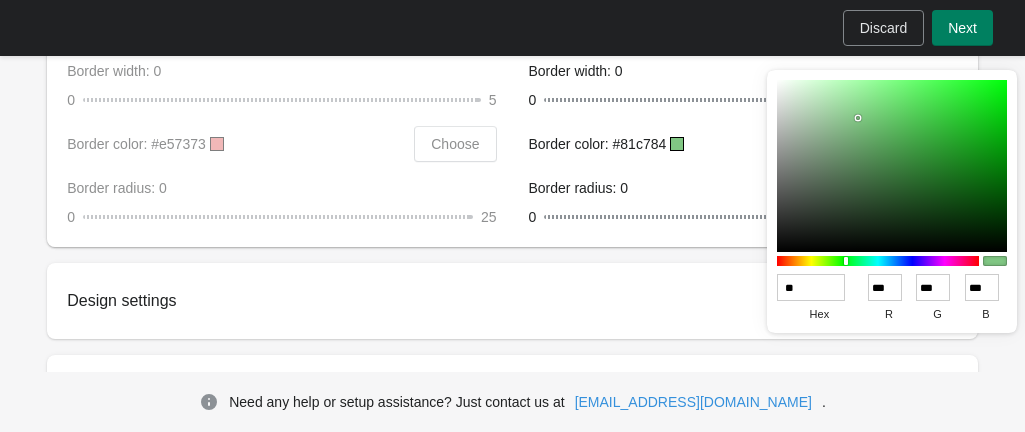 type on "***" 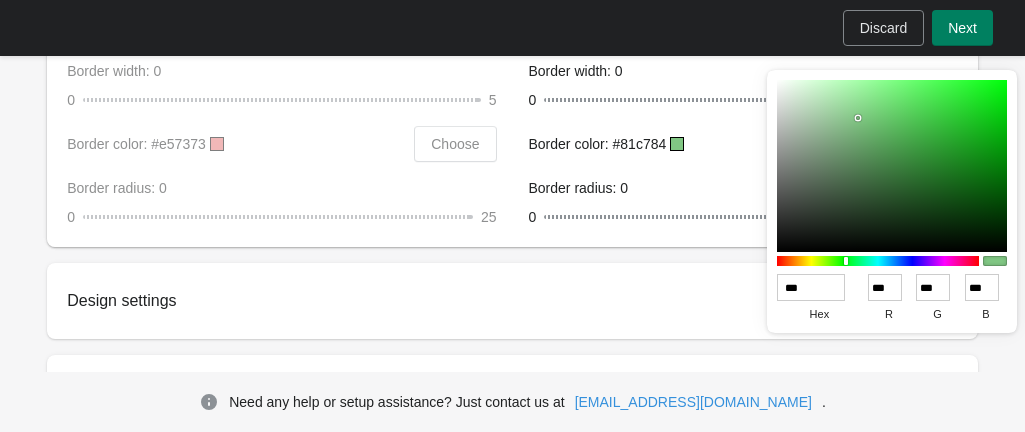 type on "***" 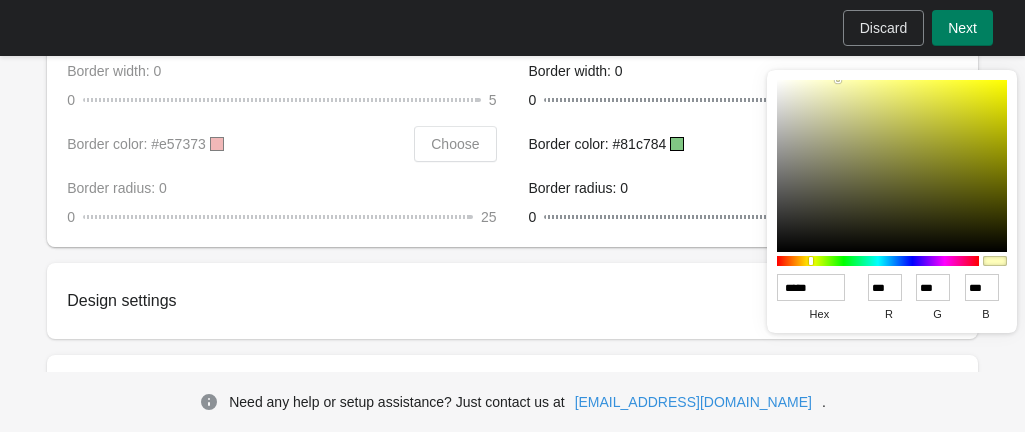 type on "******" 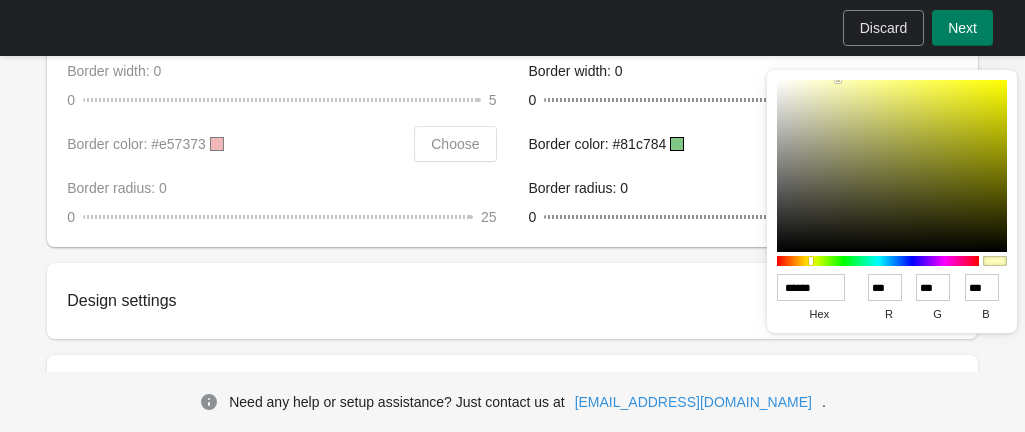 type on "***" 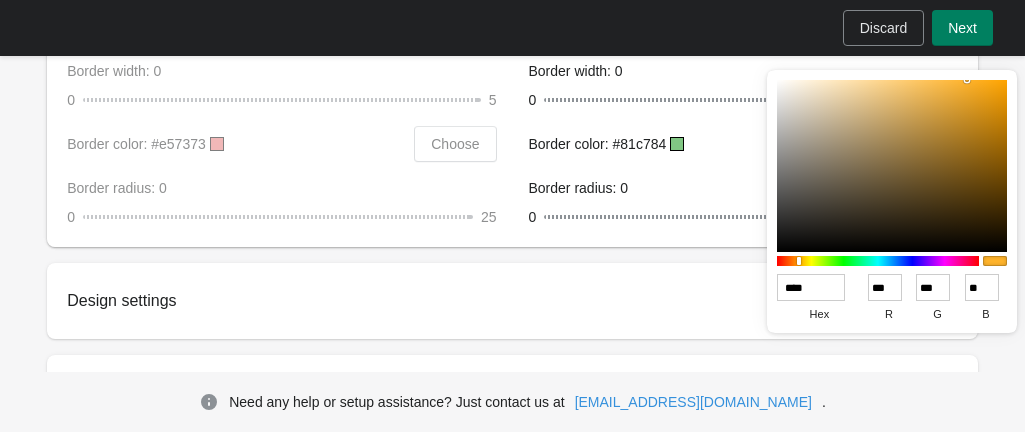 type on "***" 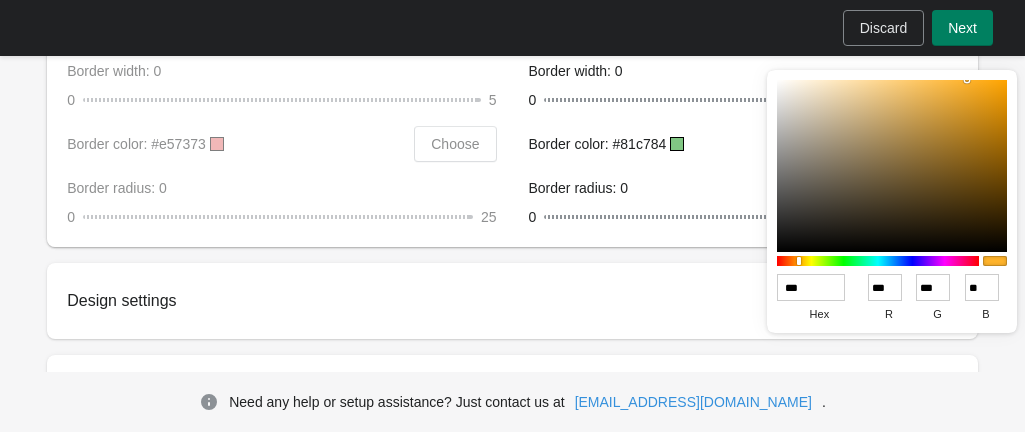 type on "***" 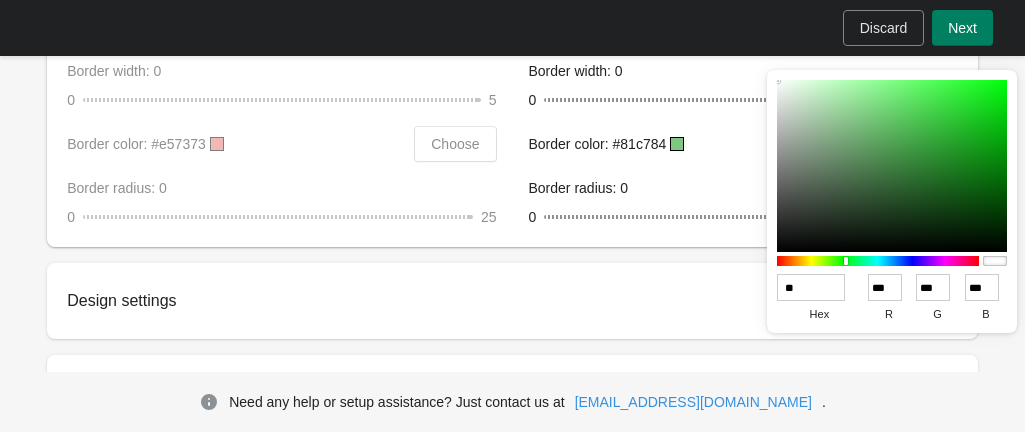type on "***" 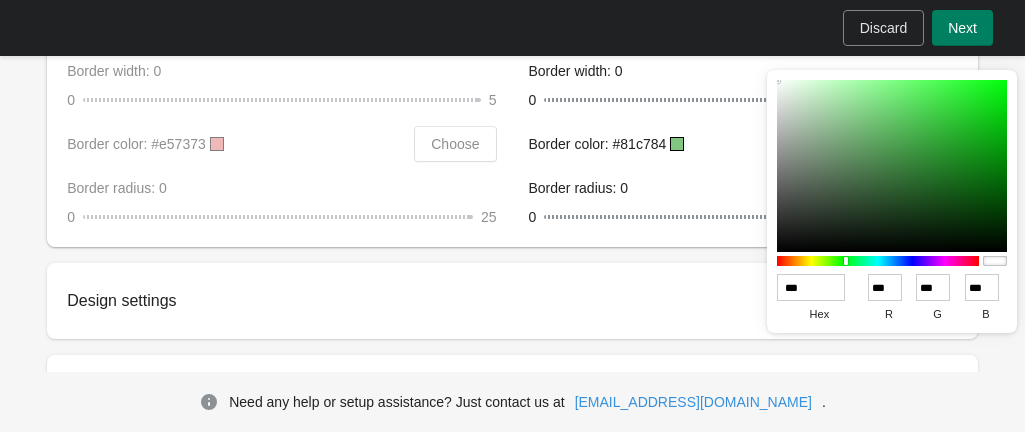 type on "***" 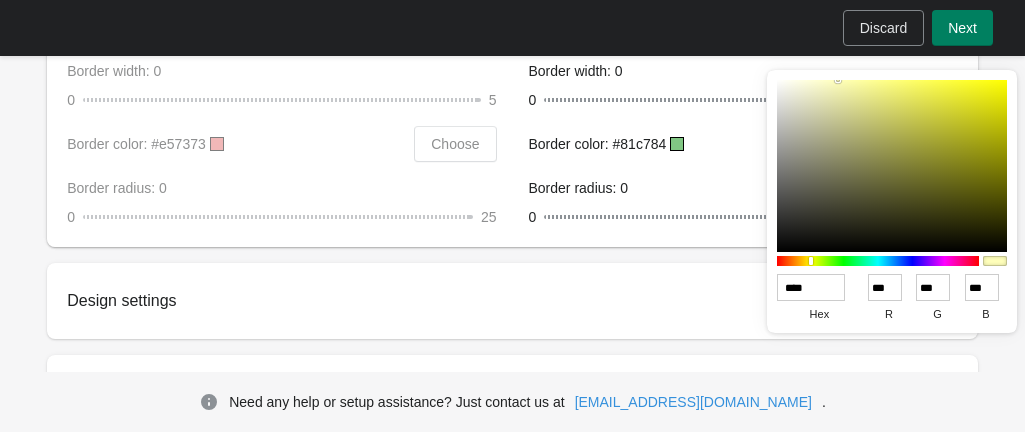 type on "******" 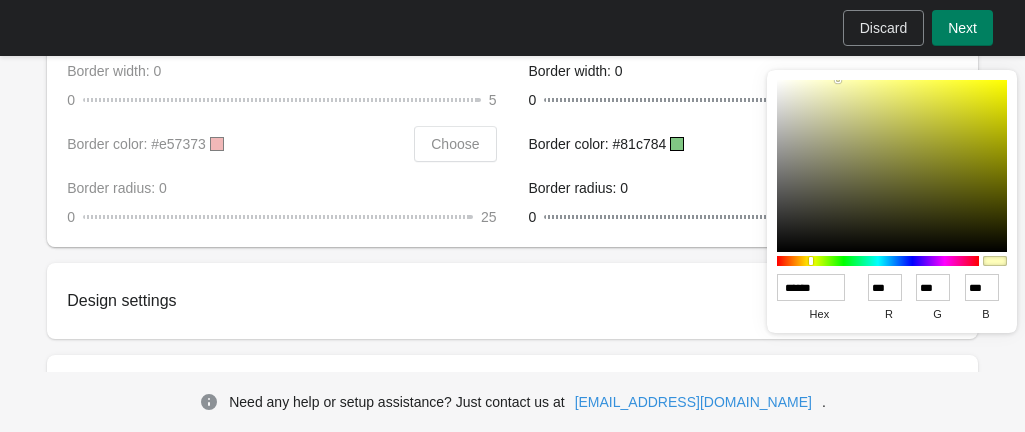 type on "***" 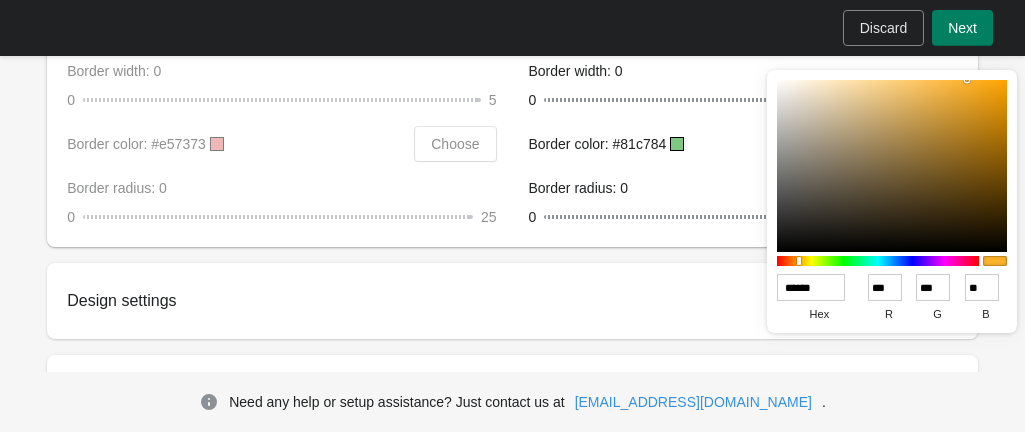 type on "******" 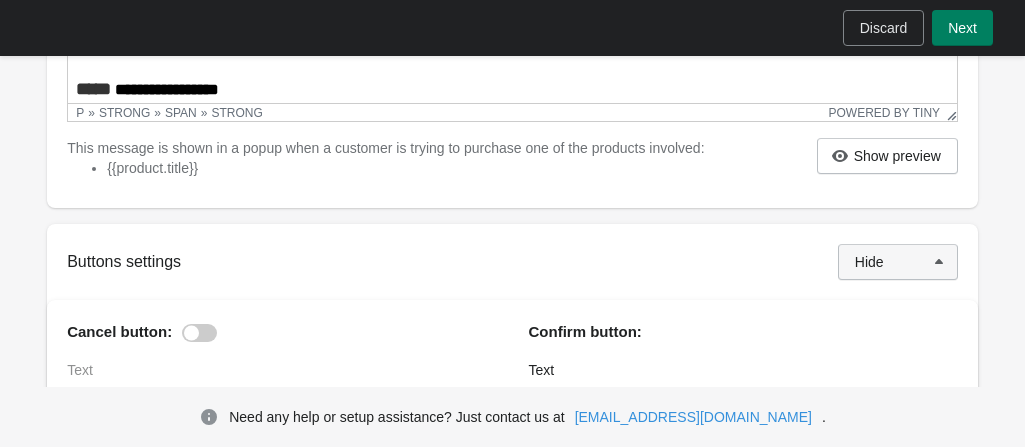 scroll, scrollTop: 558, scrollLeft: 0, axis: vertical 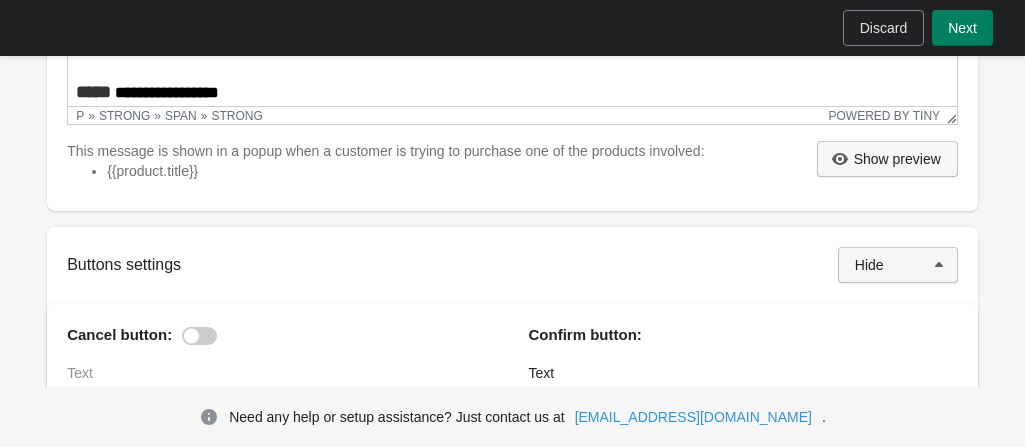 click on "Show preview" at bounding box center [897, 159] 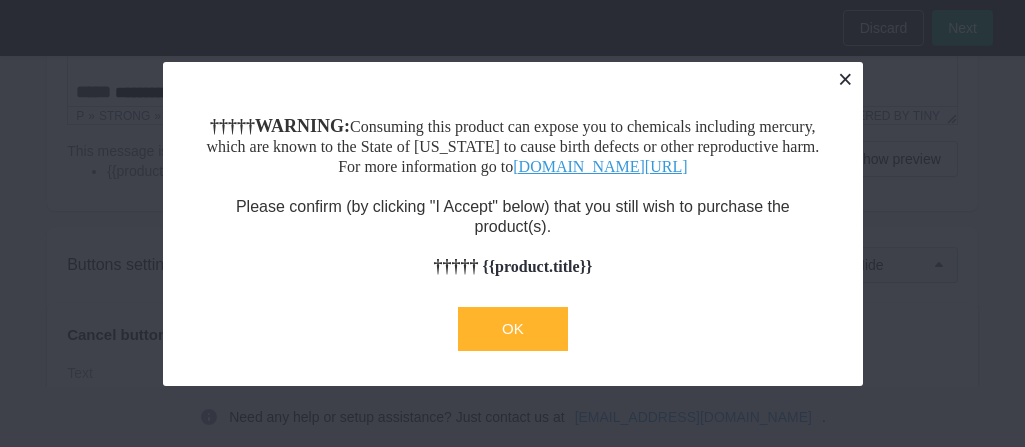click at bounding box center [845, 79] 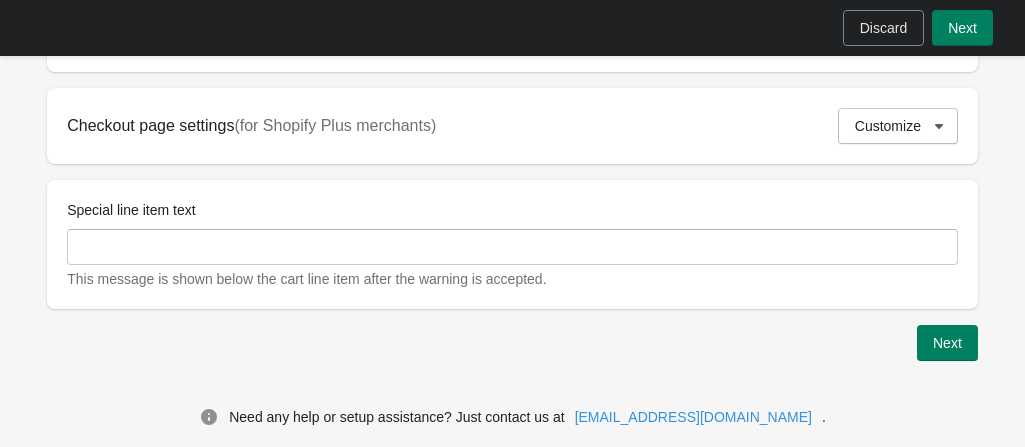 scroll, scrollTop: 1448, scrollLeft: 0, axis: vertical 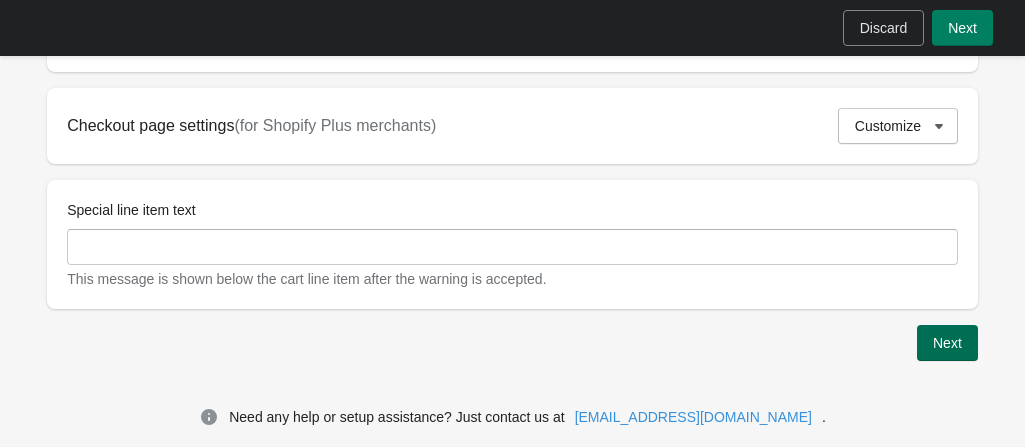 click on "Next" at bounding box center [947, 343] 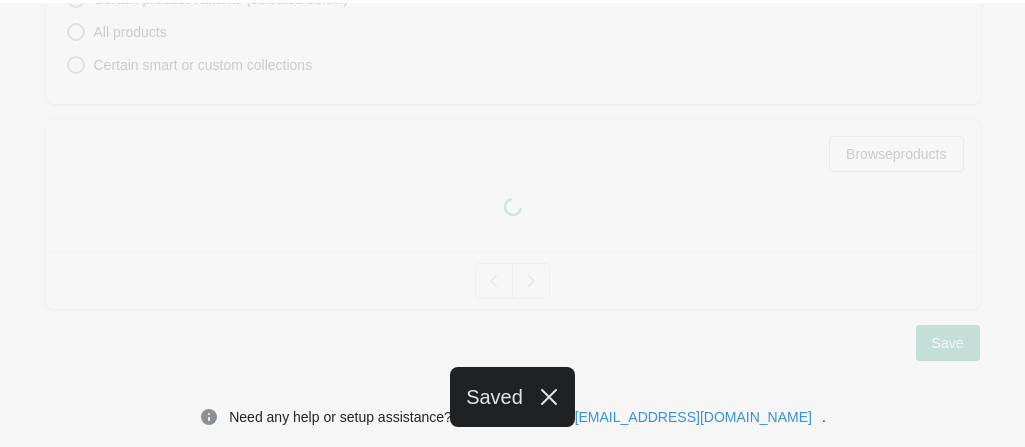 scroll, scrollTop: 612, scrollLeft: 0, axis: vertical 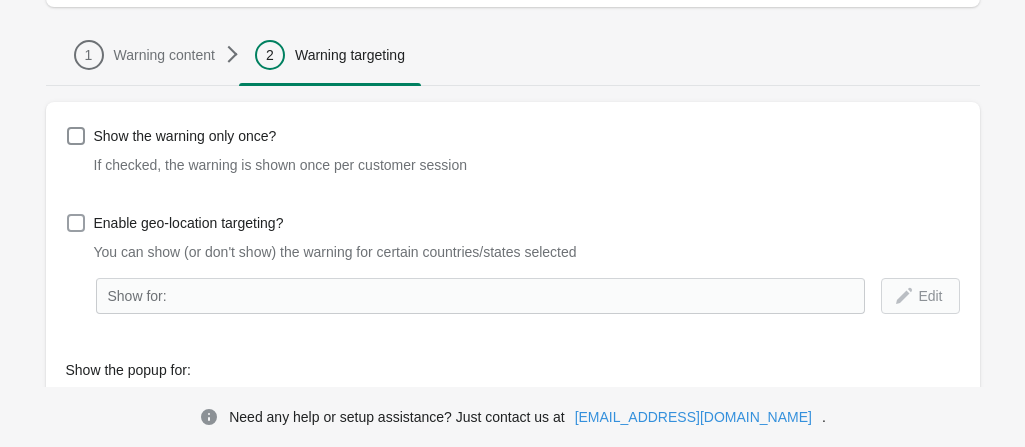 click on "Enable geo-location targeting?" at bounding box center [189, 223] 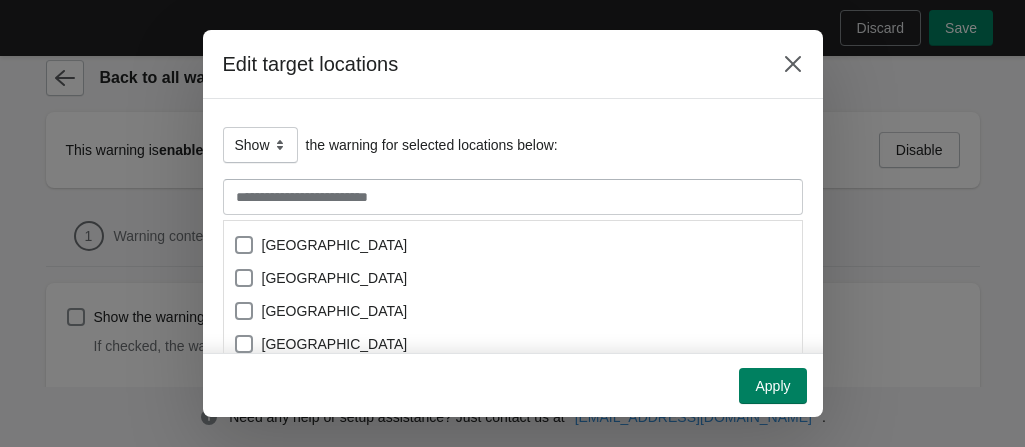 click on "**********" at bounding box center (512, 534) 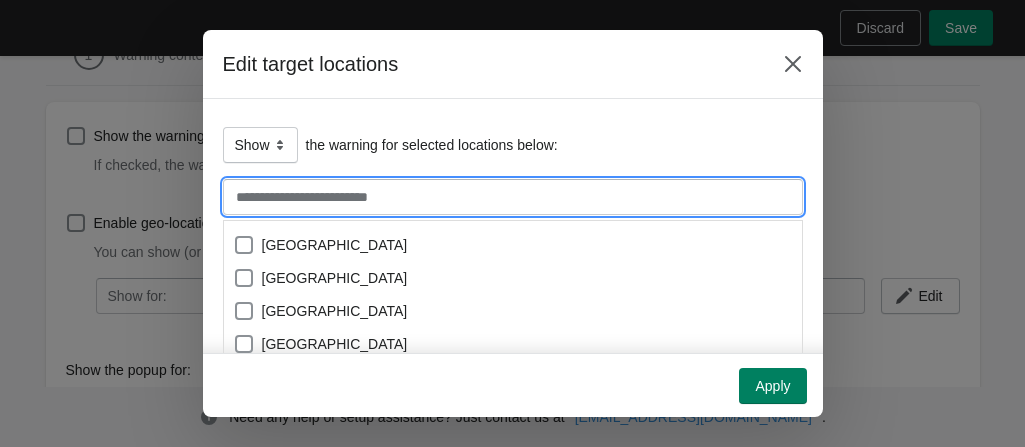 click at bounding box center [513, 197] 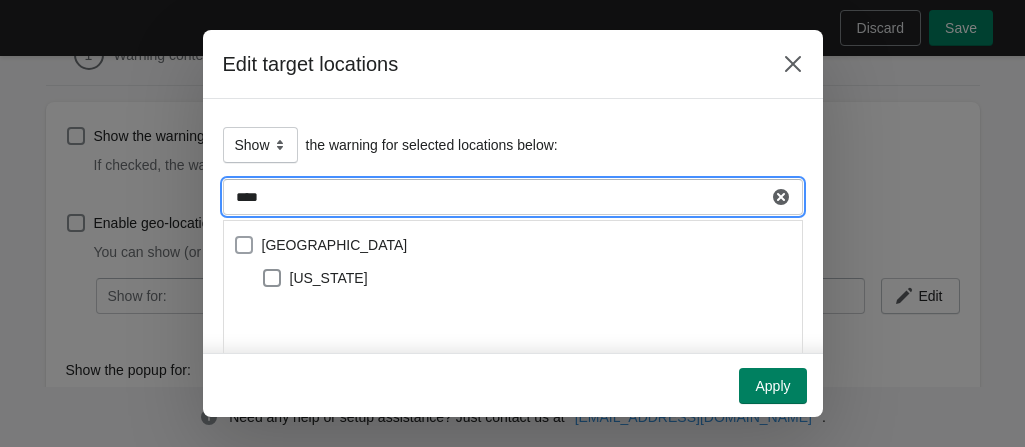 type on "****" 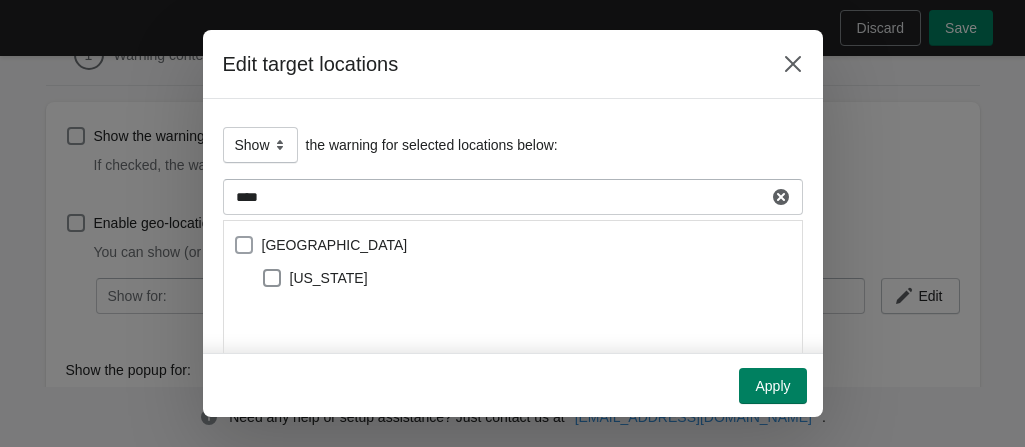 click at bounding box center (244, 245) 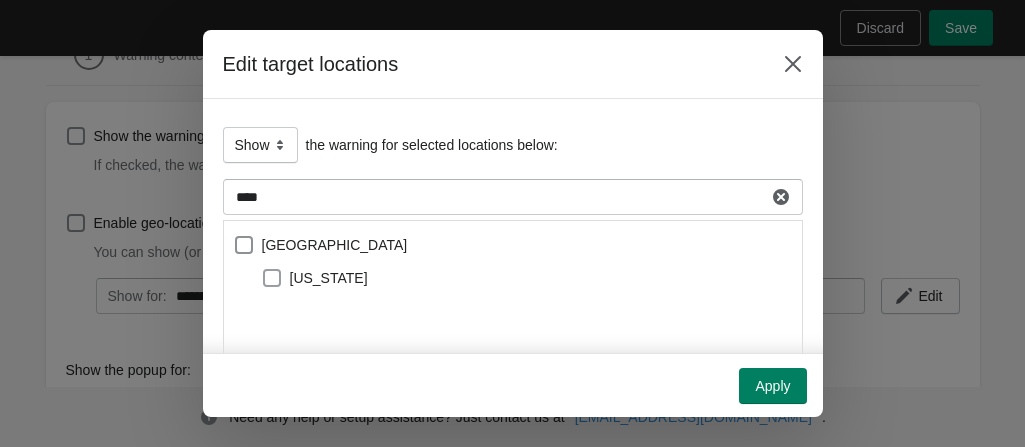 click at bounding box center [272, 278] 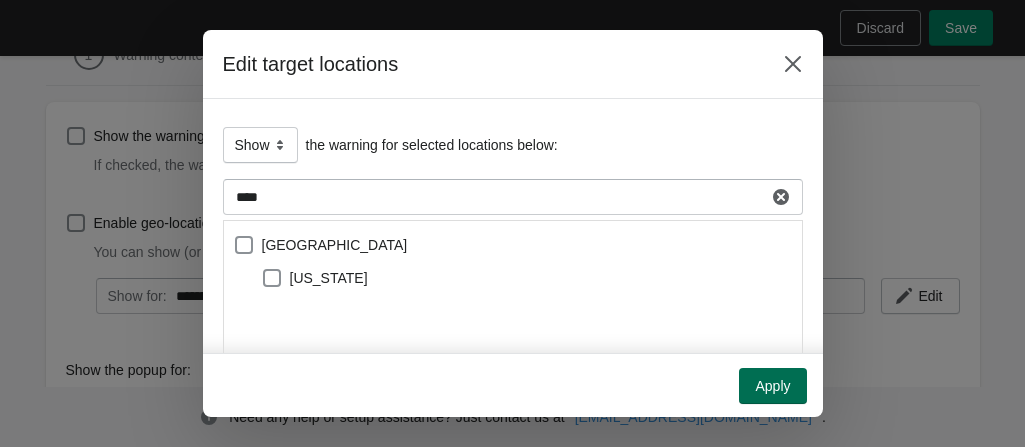 click on "Apply" at bounding box center (772, 386) 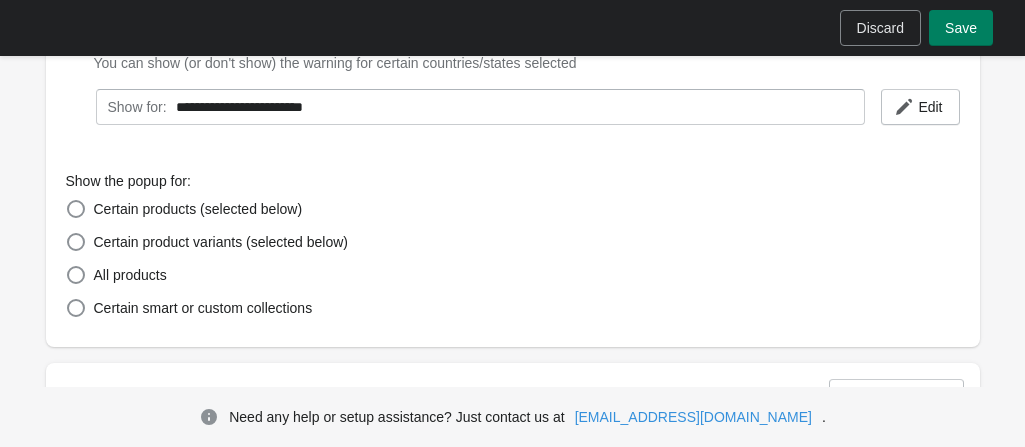scroll, scrollTop: 393, scrollLeft: 0, axis: vertical 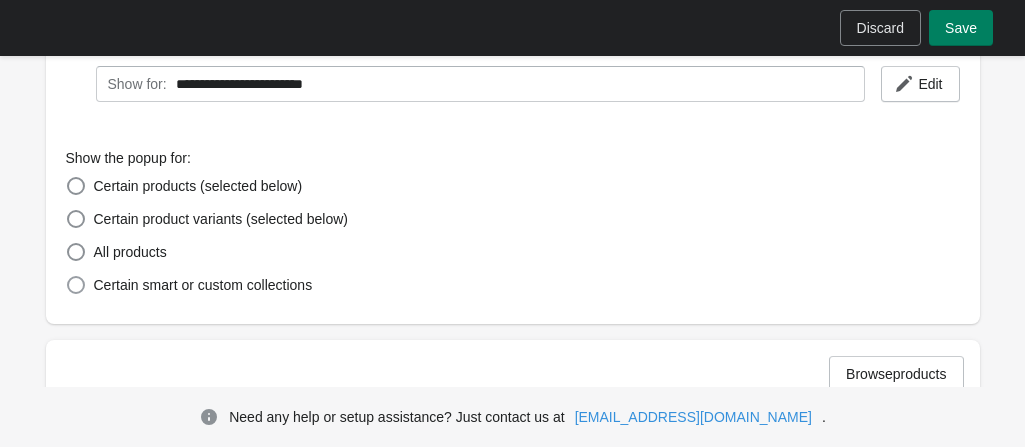 click on "Certain smart or custom collections" at bounding box center [203, 285] 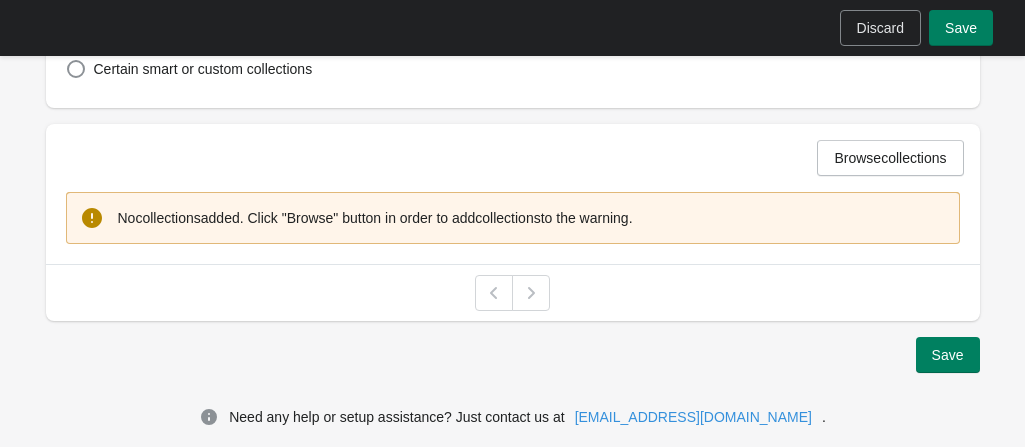 scroll, scrollTop: 620, scrollLeft: 0, axis: vertical 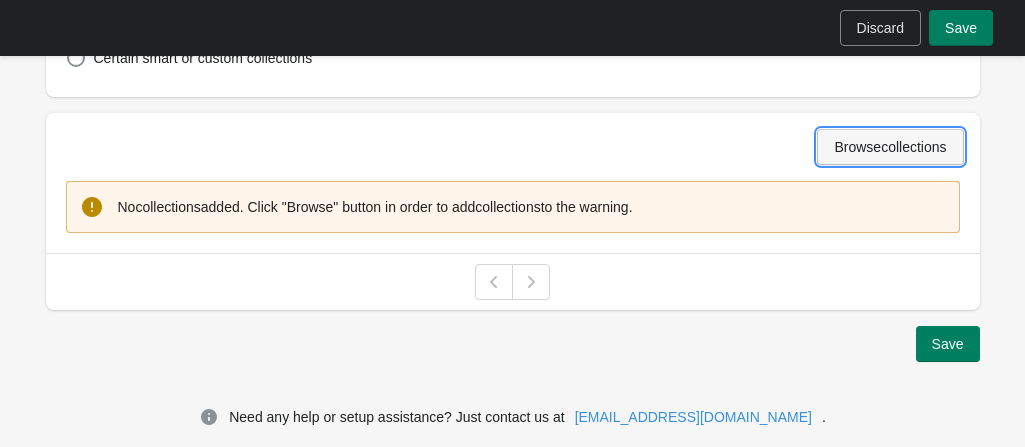 click on "Browse  collections" at bounding box center (890, 147) 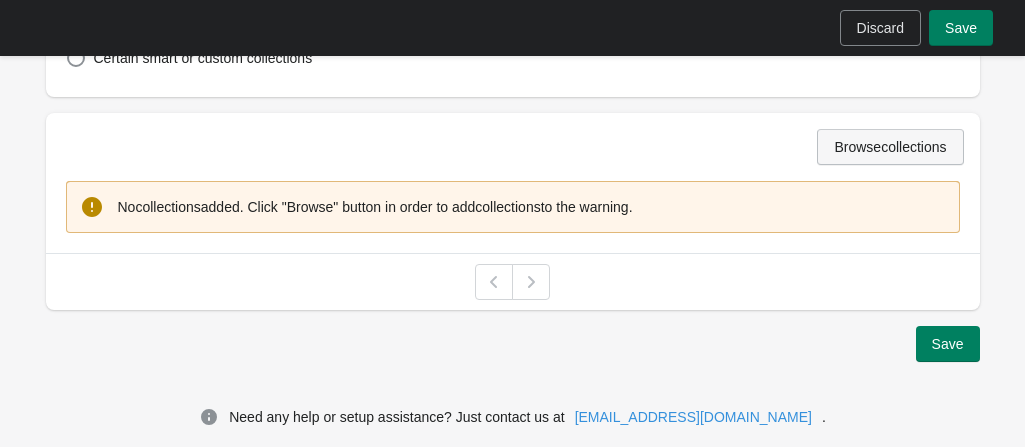 scroll, scrollTop: 620, scrollLeft: 0, axis: vertical 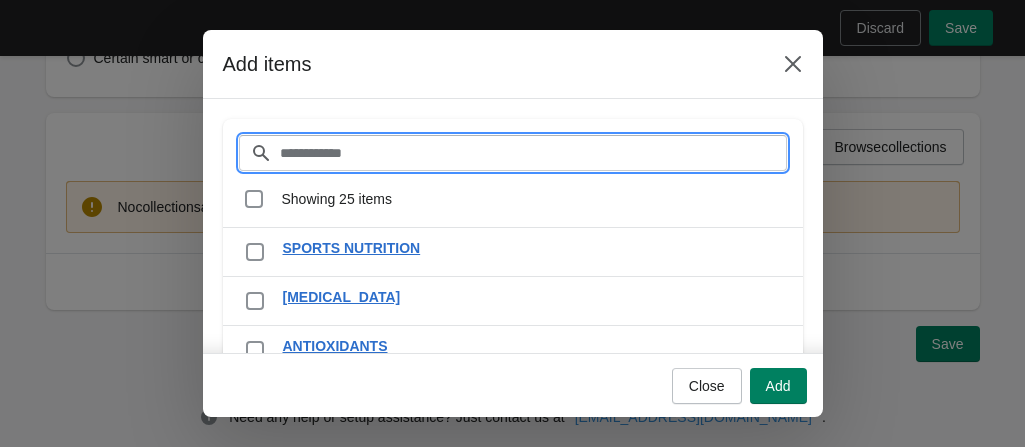 click on "Filter items" at bounding box center [533, 153] 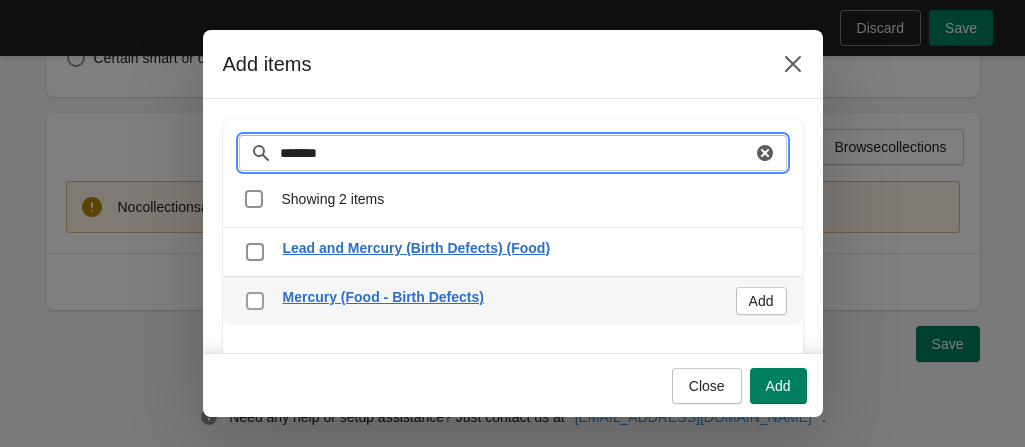type on "*******" 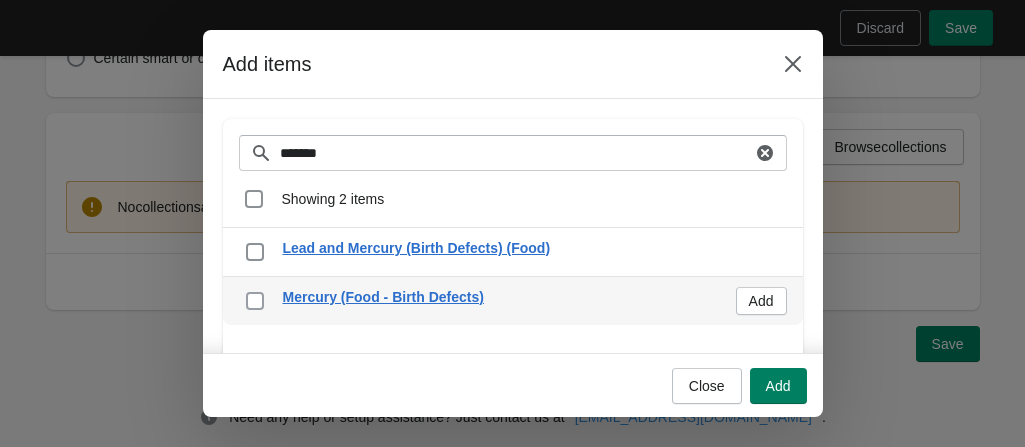 click at bounding box center (255, 301) 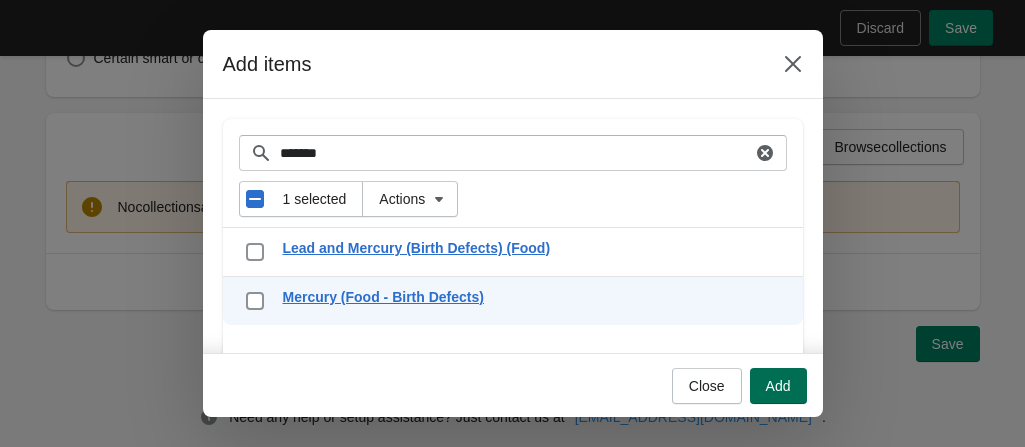 click on "Add" at bounding box center [778, 386] 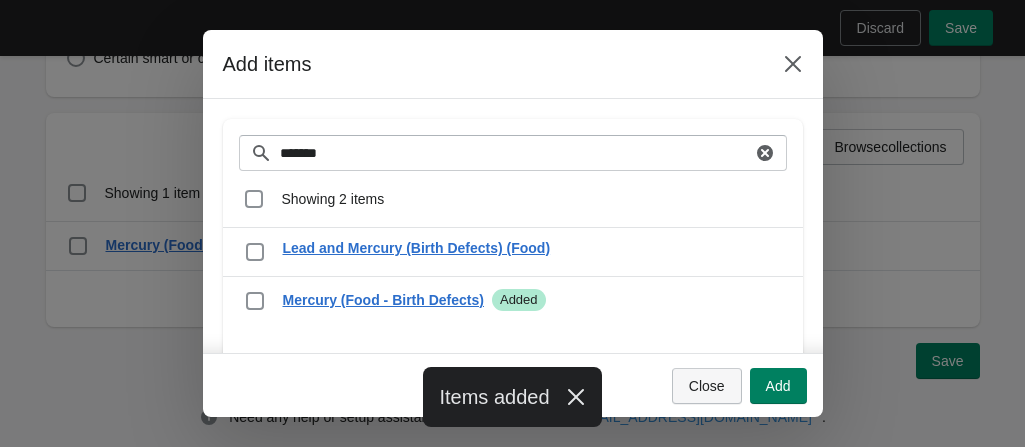 click on "Close" at bounding box center [707, 386] 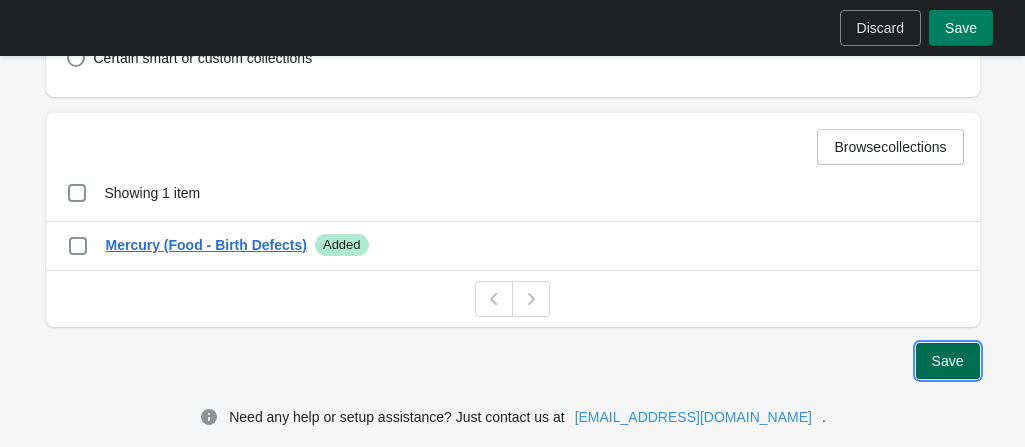 click on "Save" at bounding box center [948, 361] 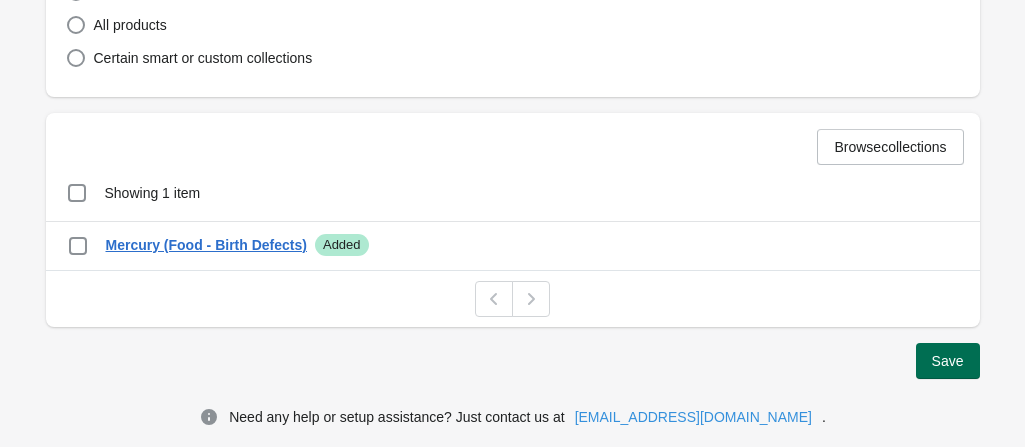click on "Save" at bounding box center (948, 361) 